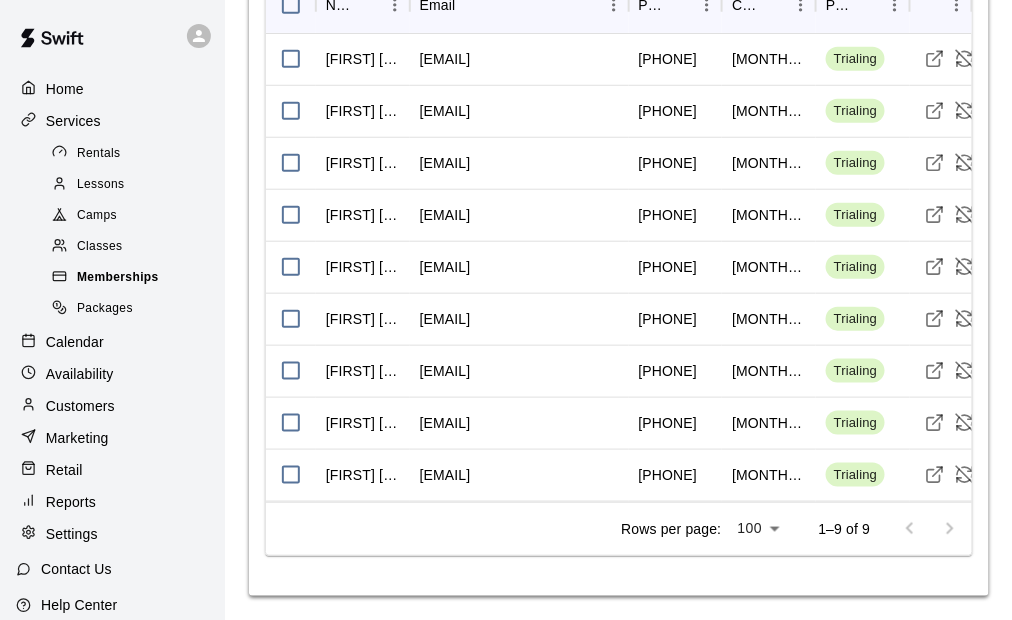 scroll, scrollTop: 2107, scrollLeft: 0, axis: vertical 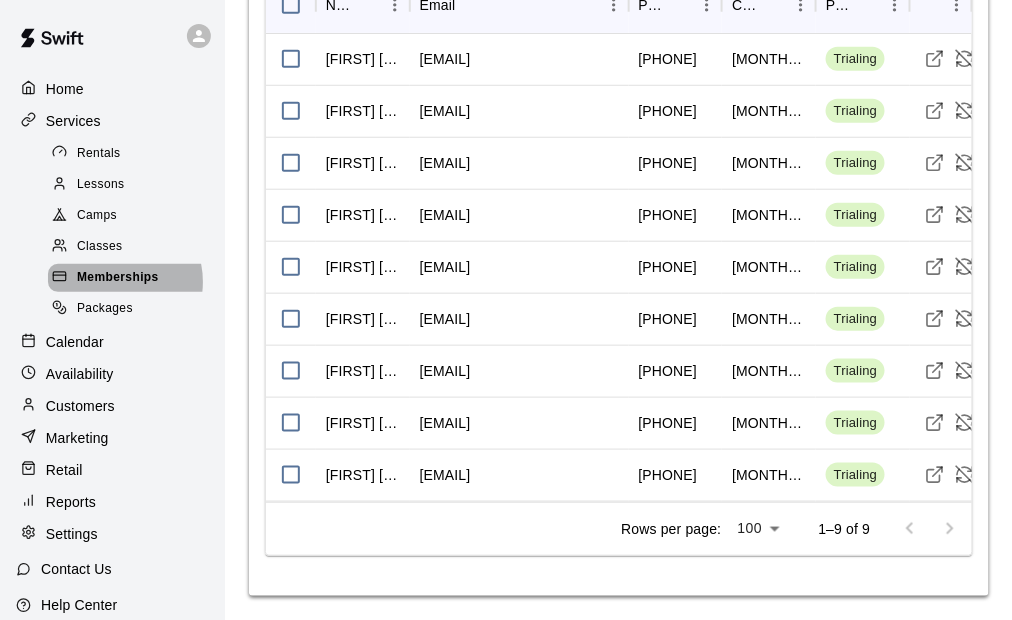 click on "Memberships" at bounding box center (118, 278) 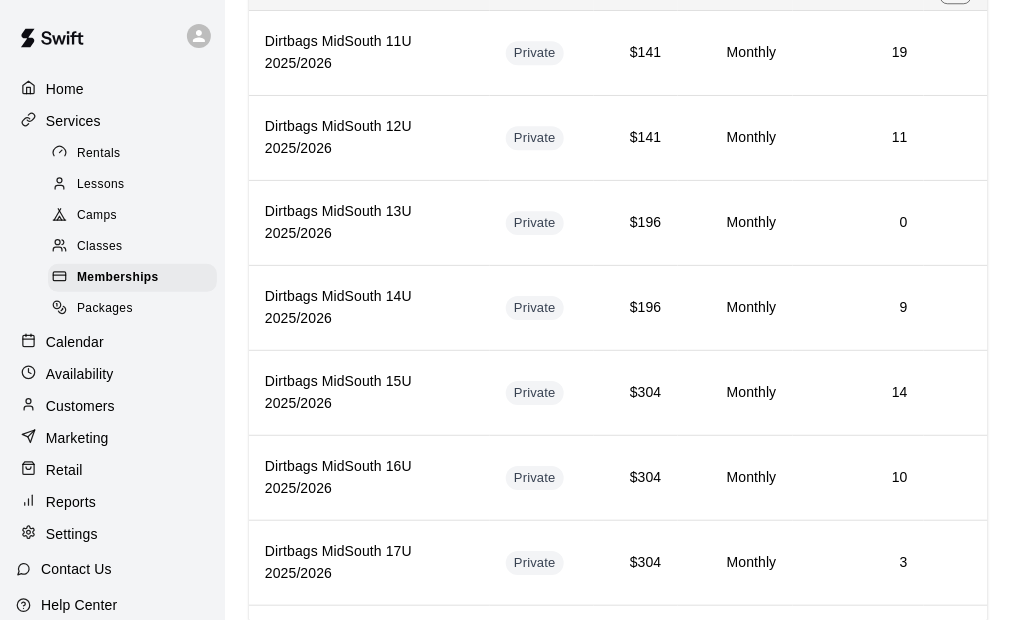 scroll, scrollTop: 1400, scrollLeft: 0, axis: vertical 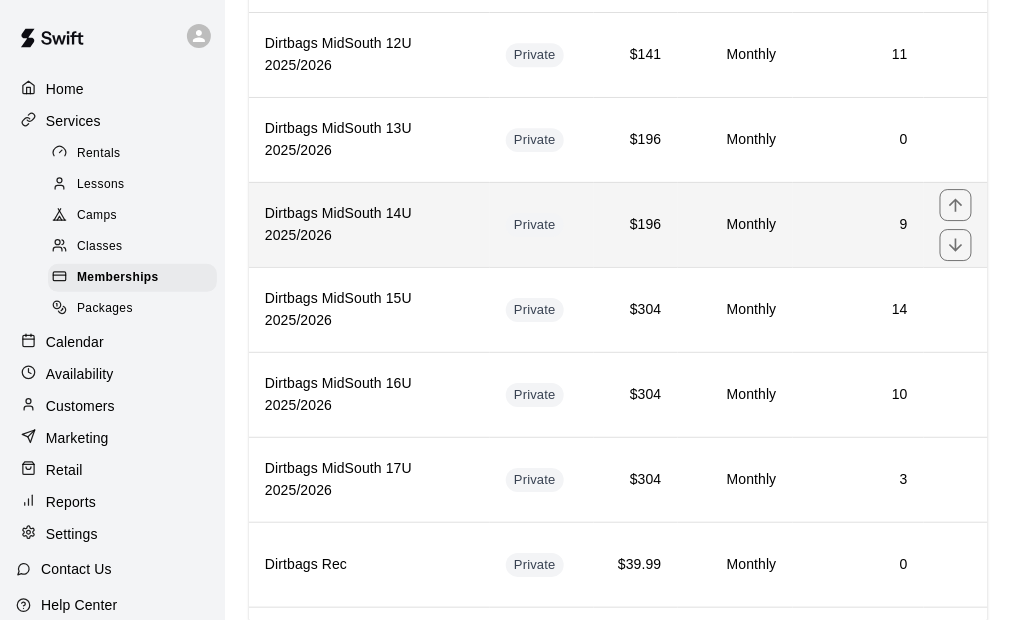 click on "Dirtbags MidSouth 14U 2025/2026" at bounding box center (369, 224) 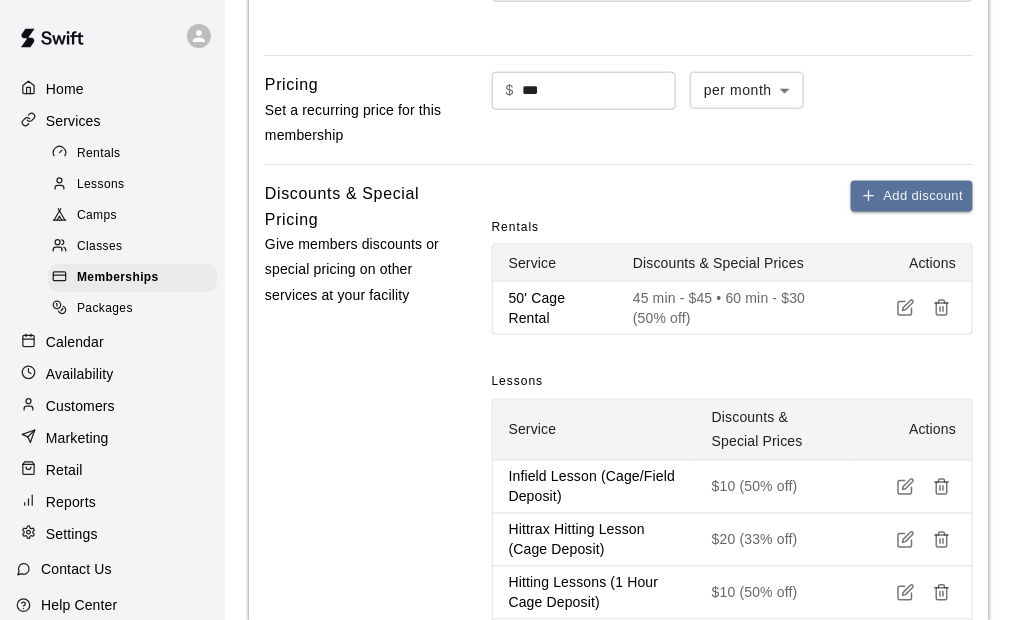 scroll, scrollTop: 500, scrollLeft: 0, axis: vertical 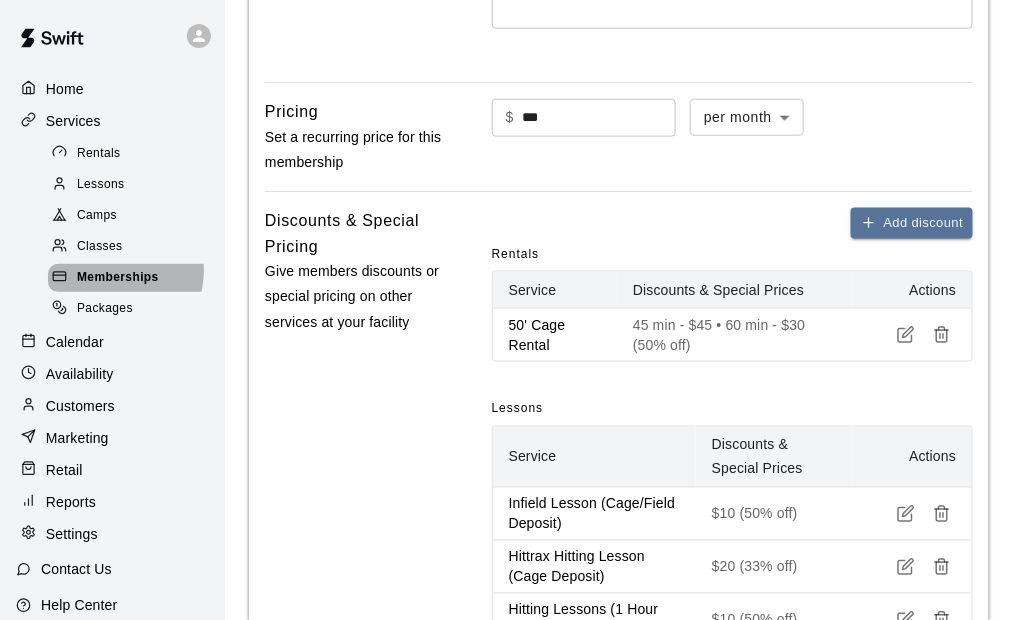 click on "Memberships" at bounding box center (118, 278) 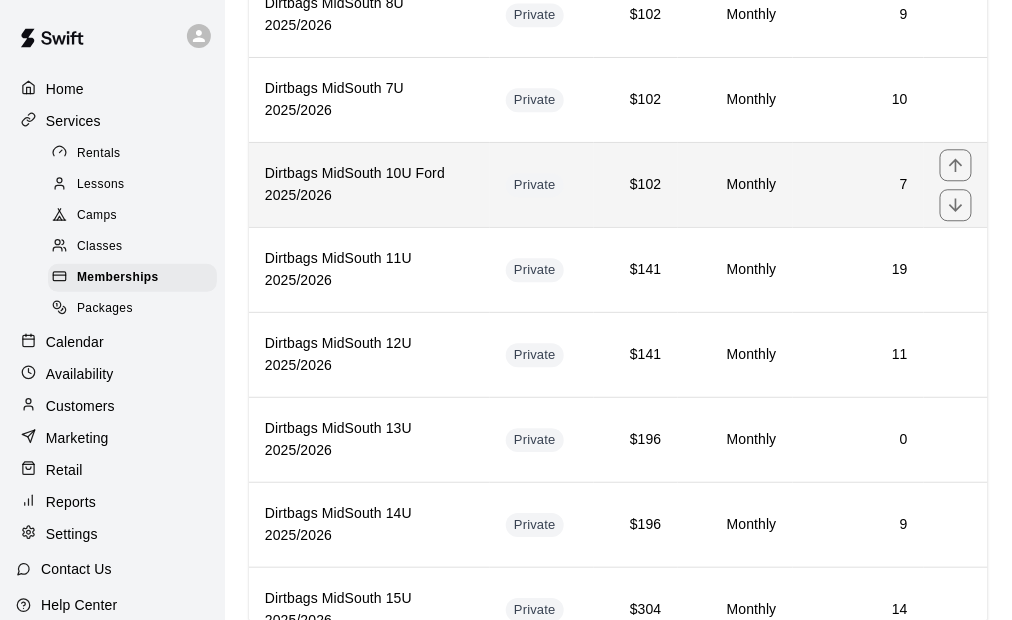 scroll, scrollTop: 1200, scrollLeft: 0, axis: vertical 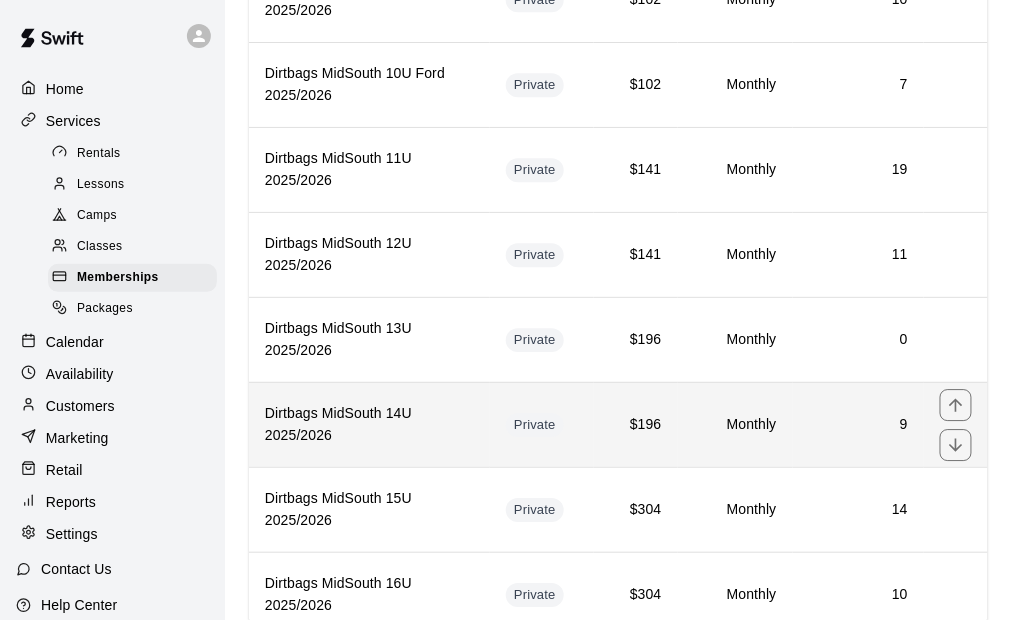 click on "Dirtbags MidSouth 14U 2025/2026" at bounding box center [369, 425] 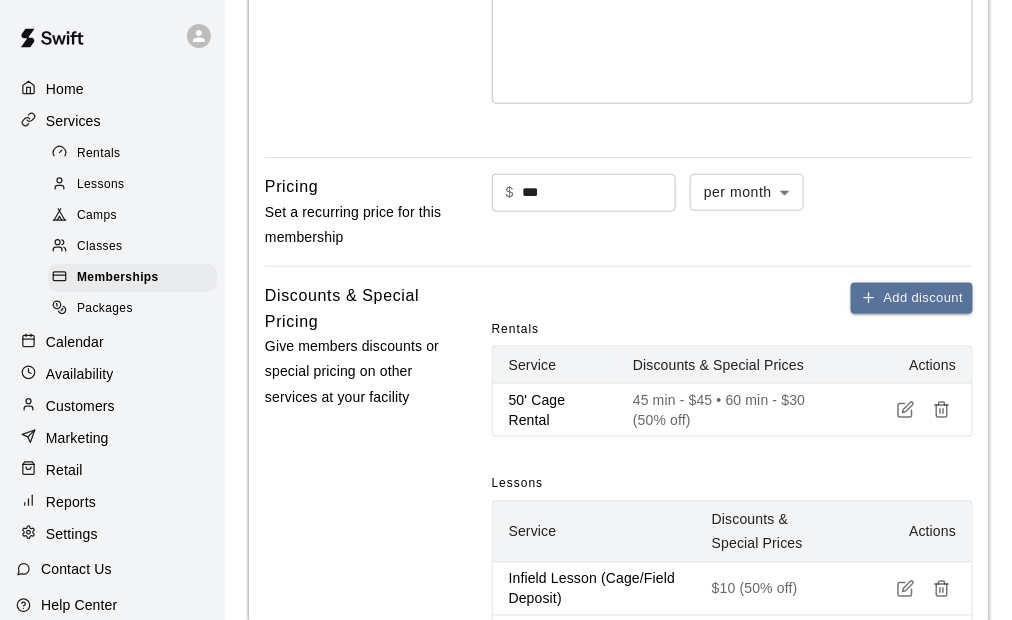 scroll, scrollTop: 400, scrollLeft: 0, axis: vertical 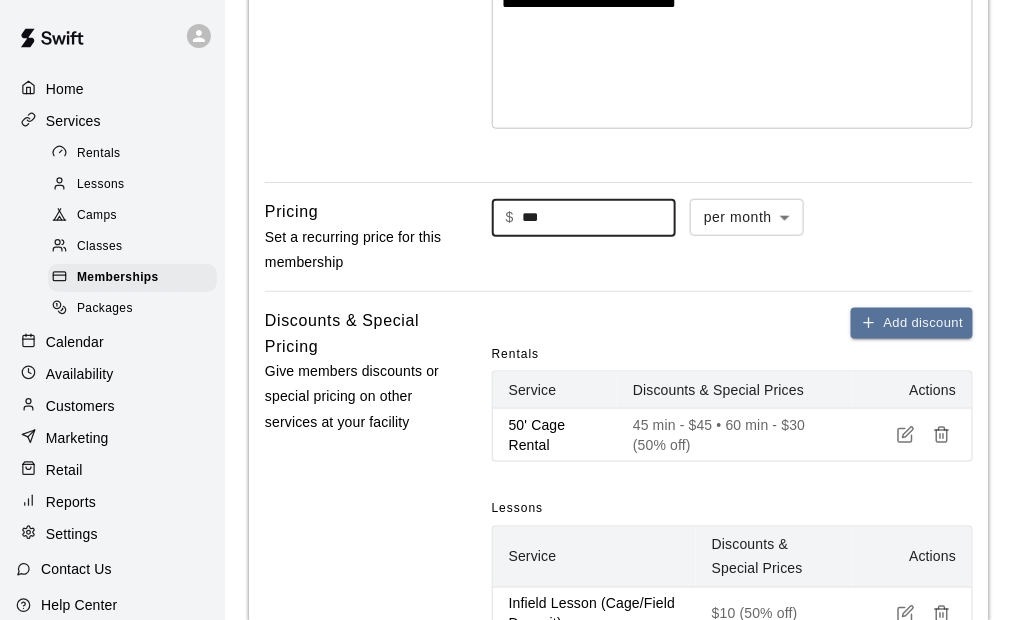 click on "***" at bounding box center [599, 217] 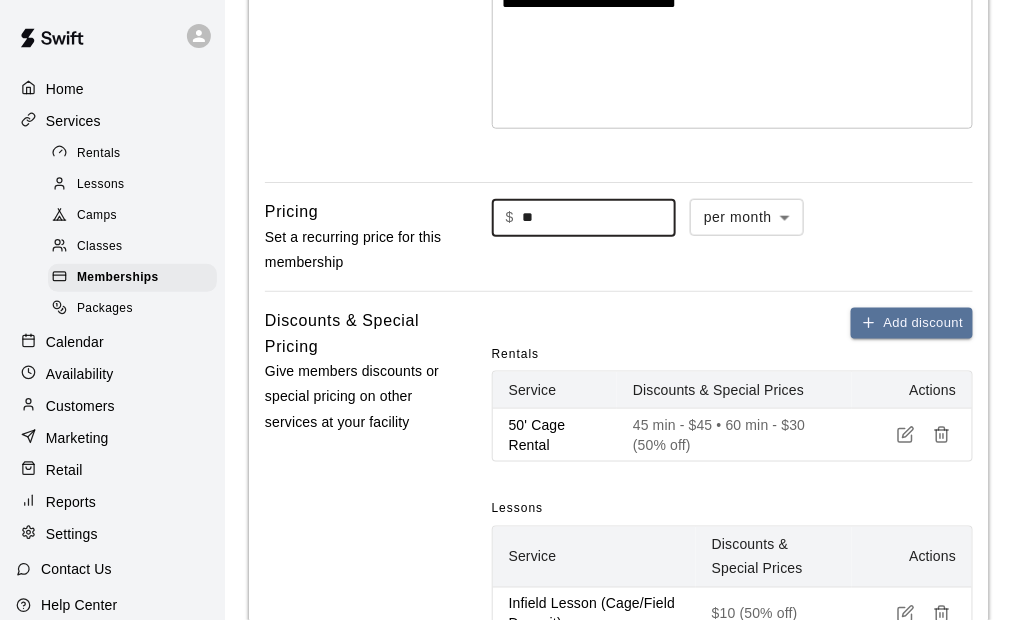 type on "*" 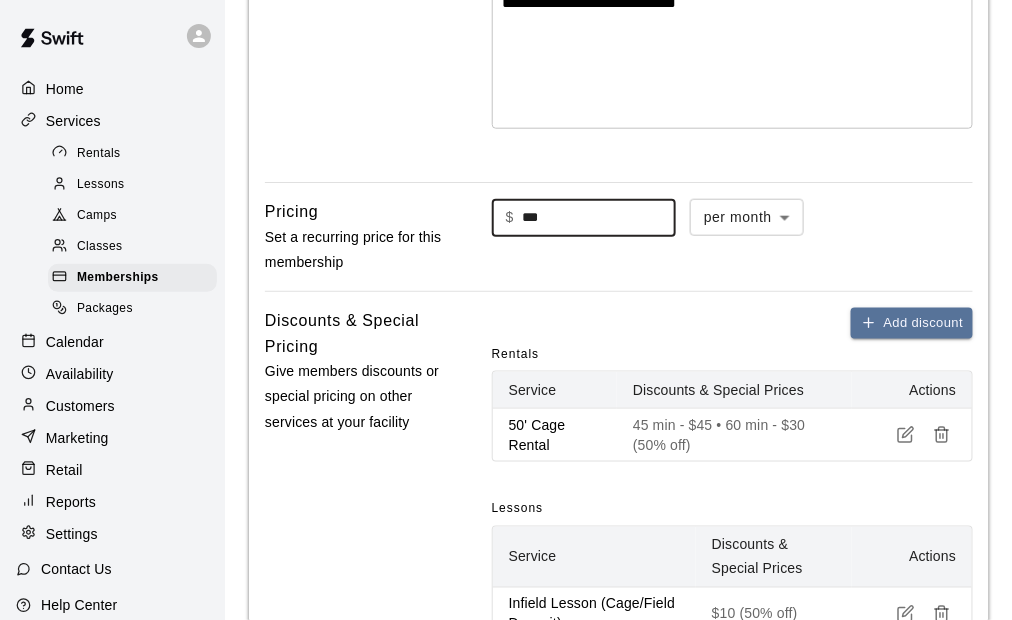 type on "***" 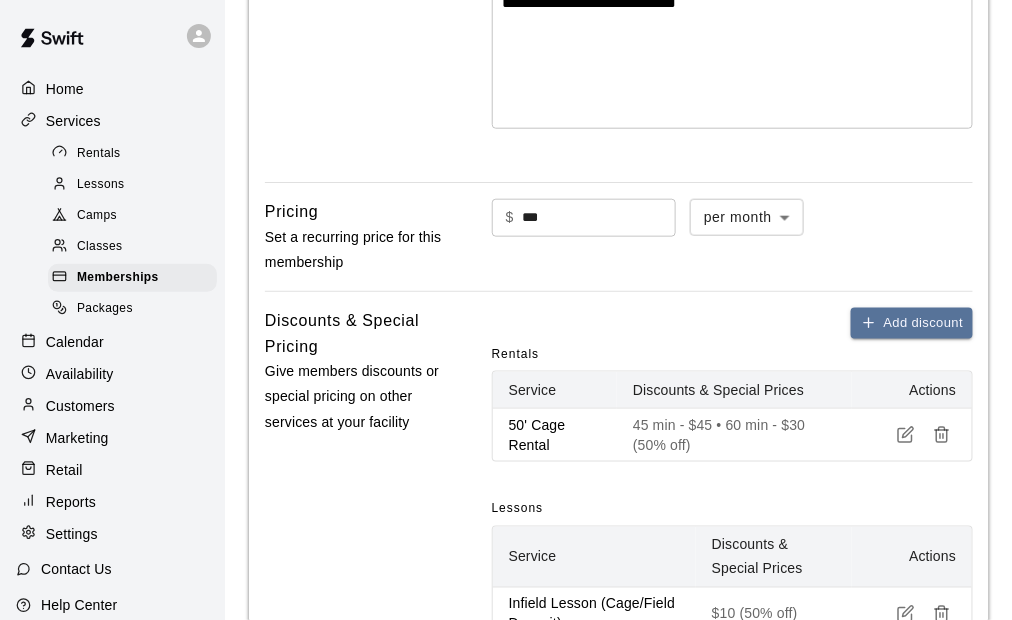 click on "Basics Set the name and description" at bounding box center [357, -26] 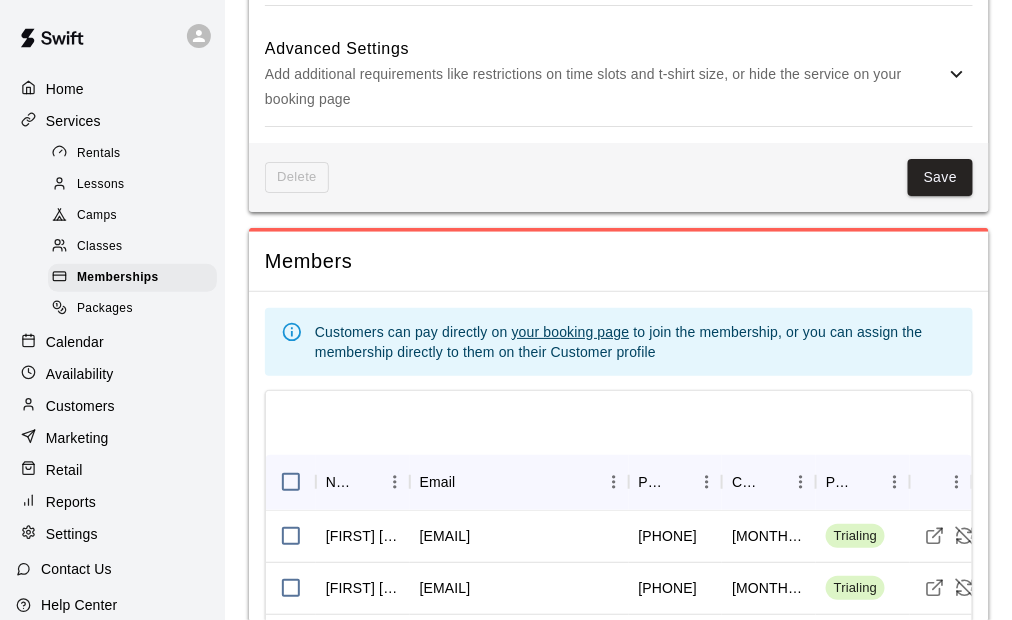 scroll, scrollTop: 1507, scrollLeft: 0, axis: vertical 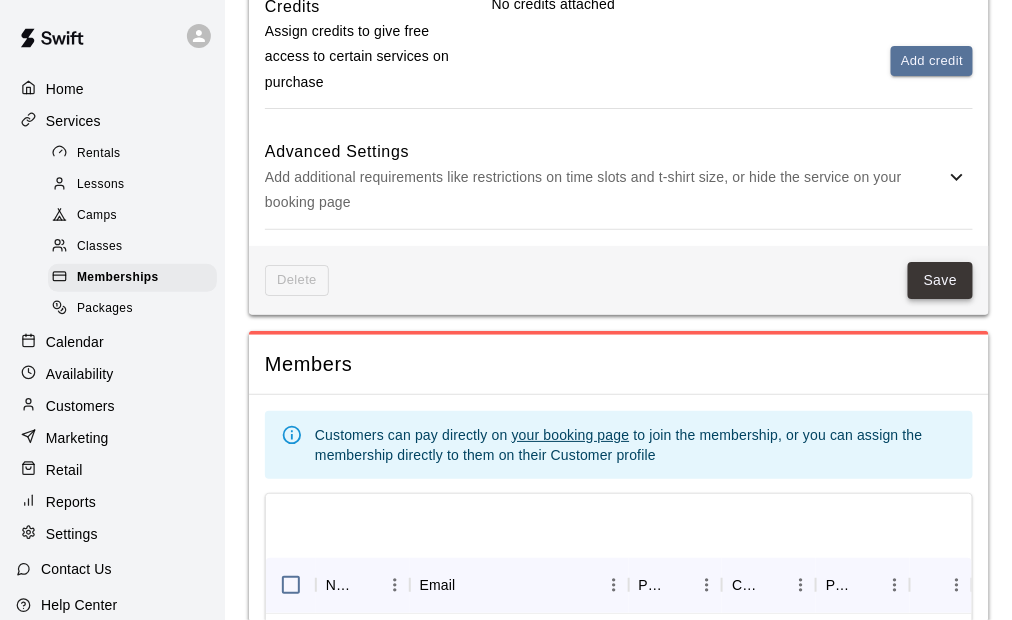 click on "Save" at bounding box center (941, 280) 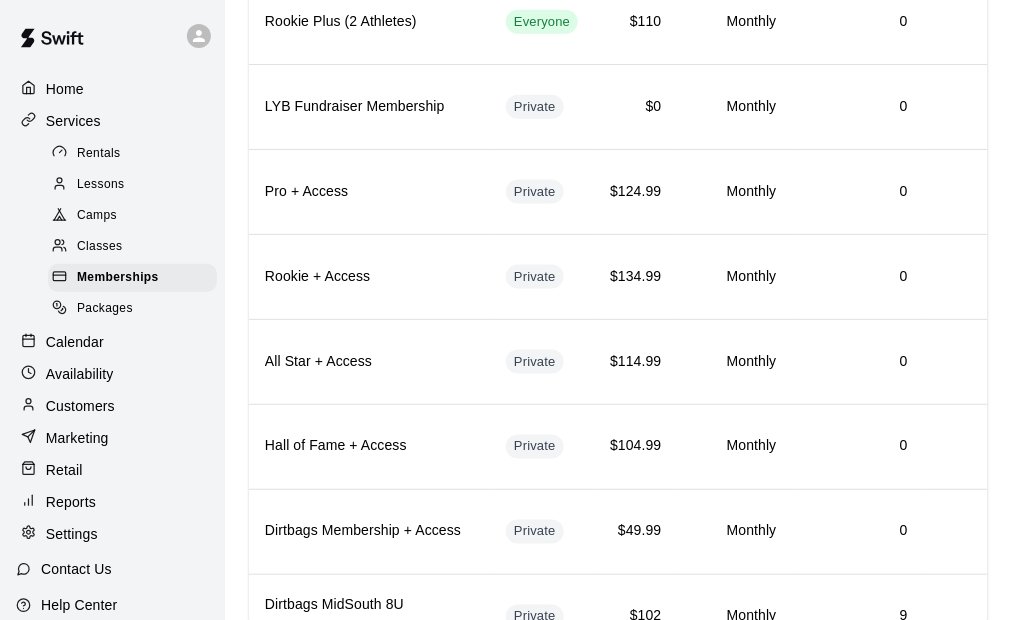 scroll, scrollTop: 0, scrollLeft: 0, axis: both 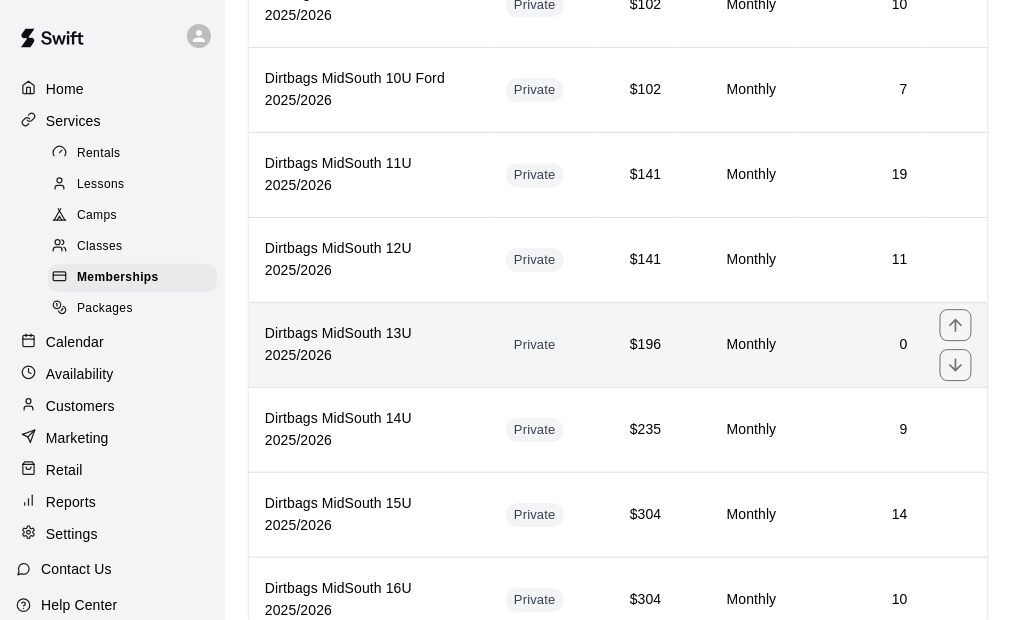 click on "$196" at bounding box center [635, 344] 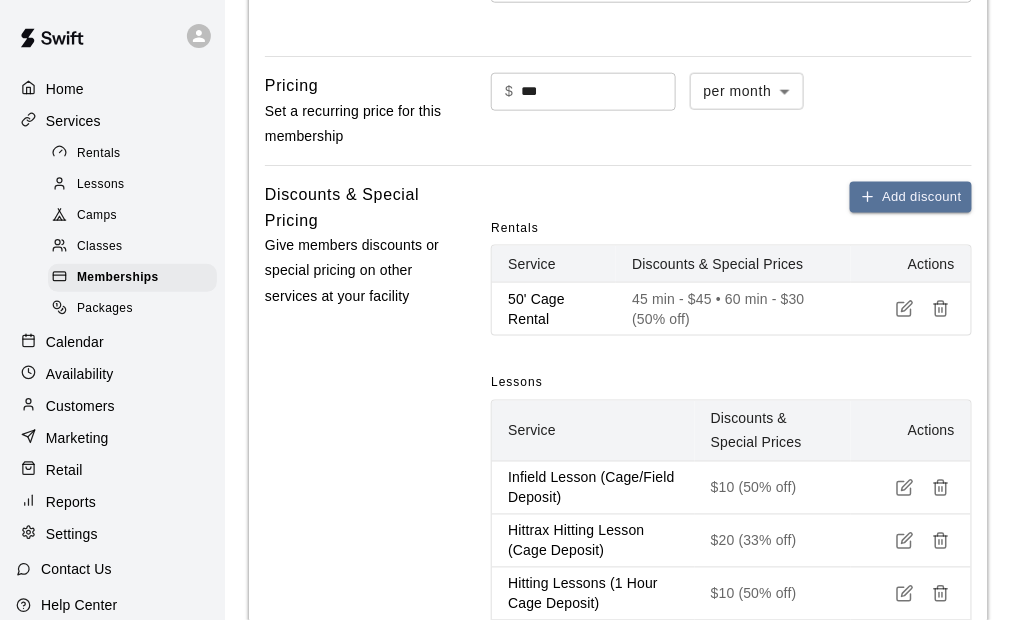 scroll, scrollTop: 500, scrollLeft: 0, axis: vertical 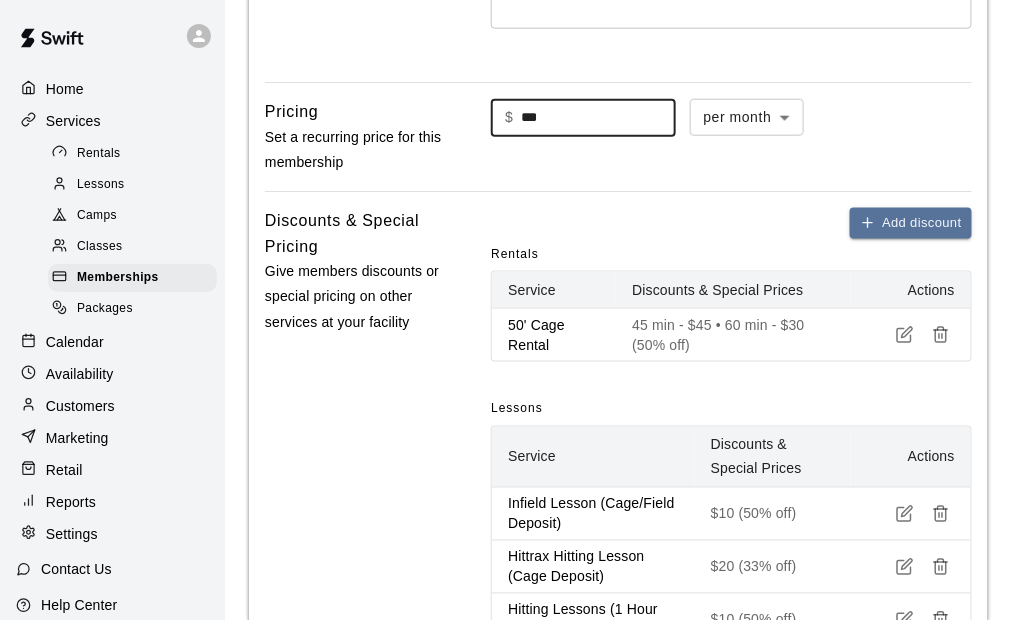 drag, startPoint x: 569, startPoint y: 121, endPoint x: 475, endPoint y: 119, distance: 94.02127 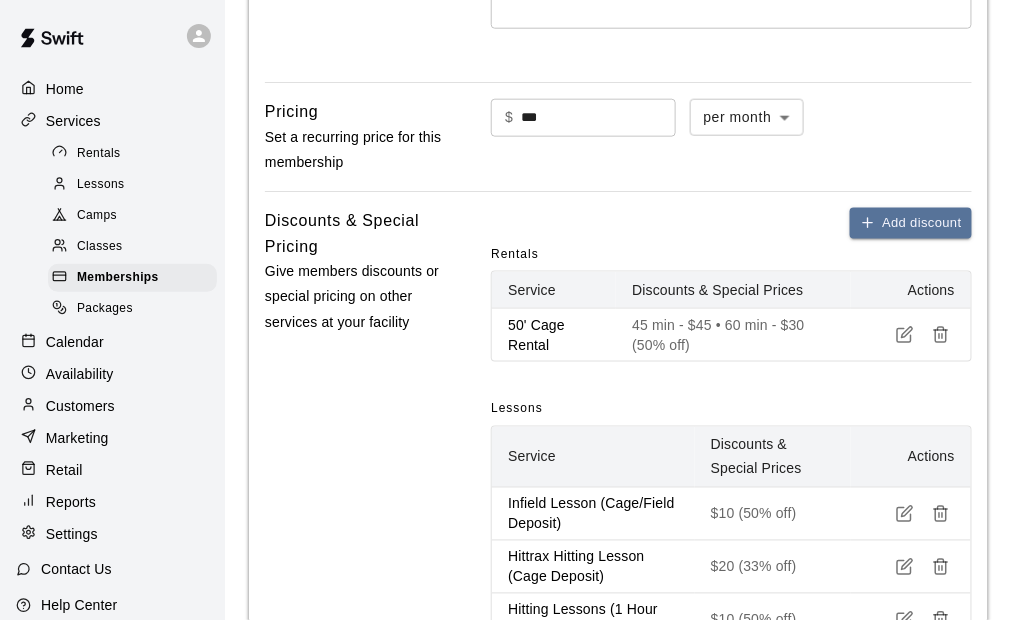 click on "Discounts & Special Pricing Give members discounts or special pricing on other services at your facility" at bounding box center [357, 596] 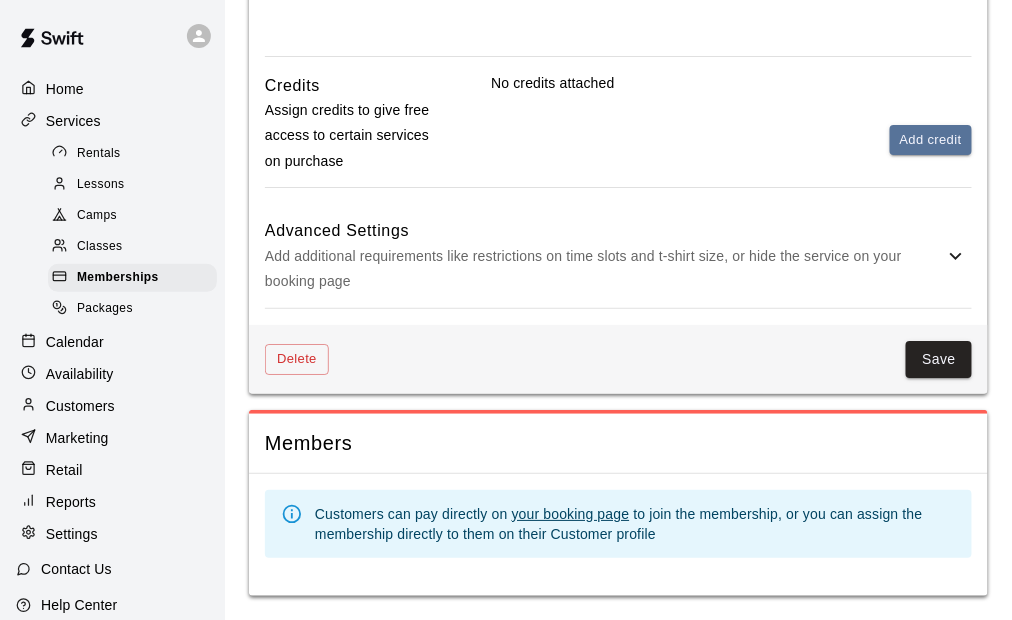 scroll, scrollTop: 1449, scrollLeft: 0, axis: vertical 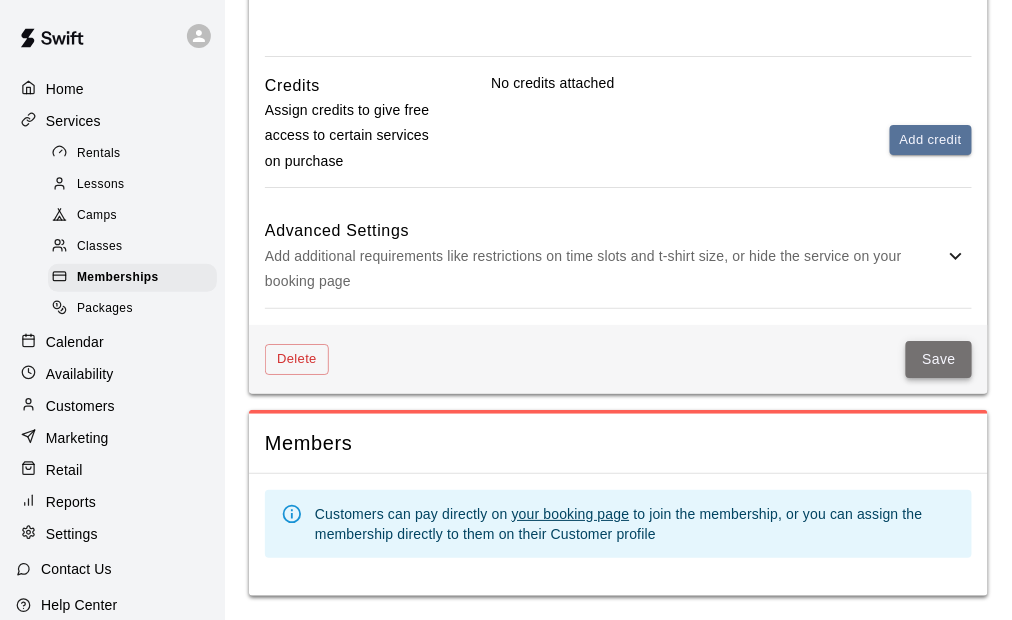click on "Save" at bounding box center [939, 359] 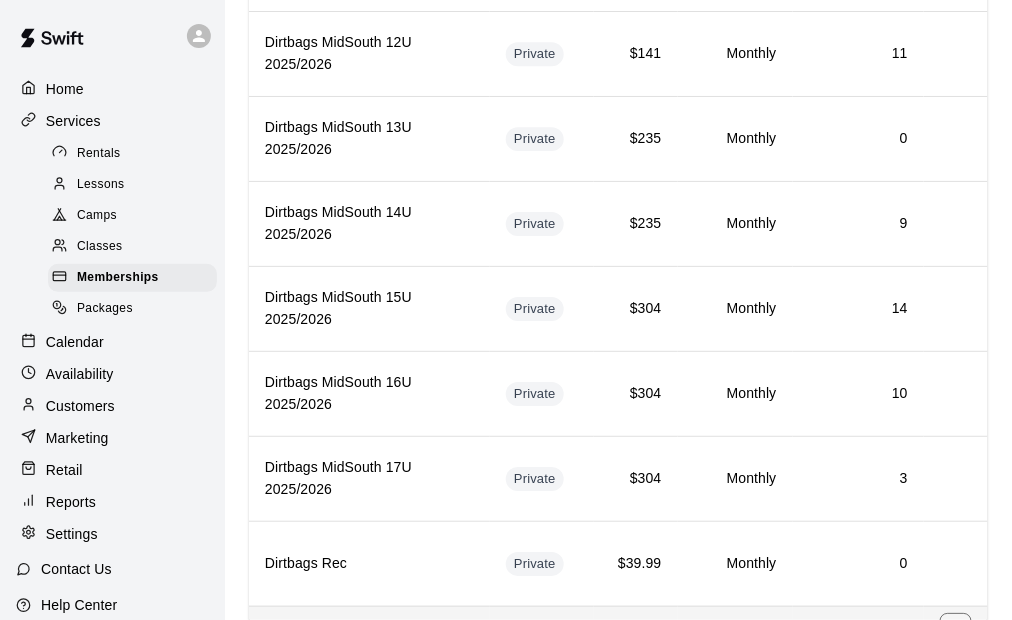 scroll, scrollTop: 1400, scrollLeft: 0, axis: vertical 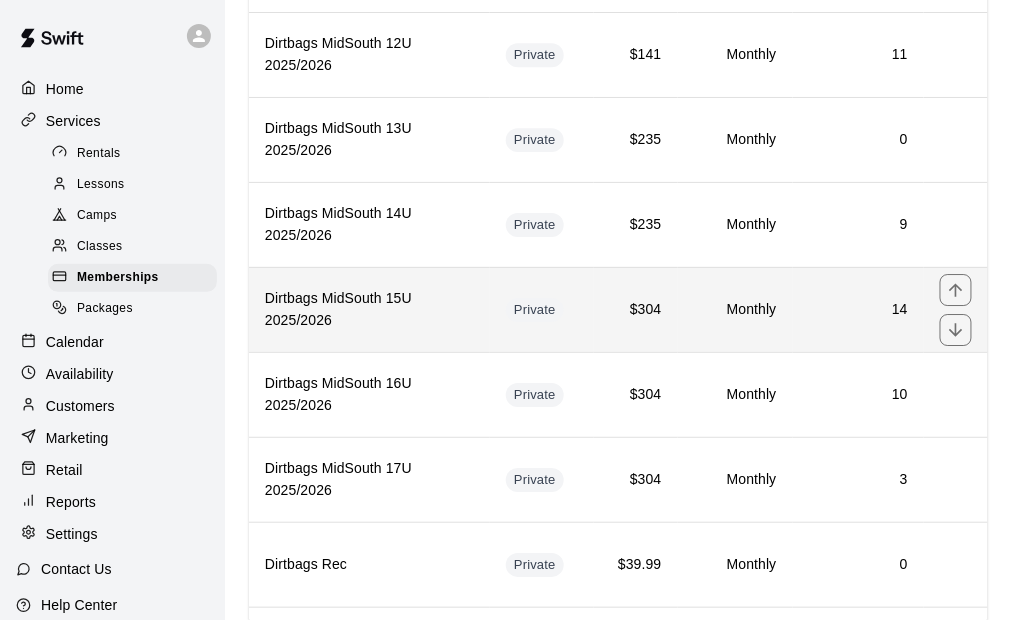 click on "Dirtbags MidSouth 15U 2025/2026" at bounding box center (369, 310) 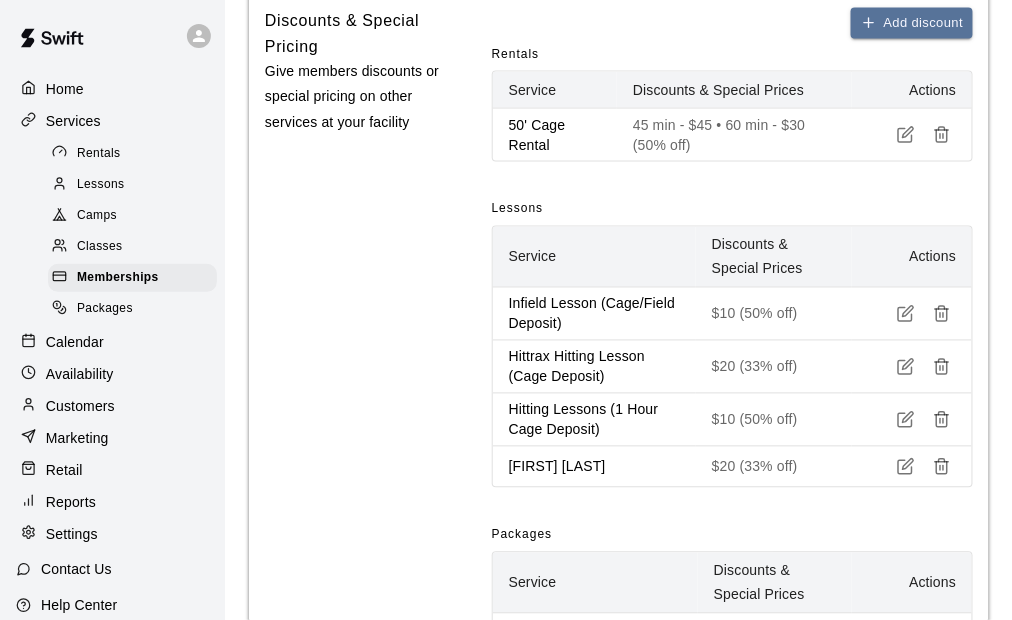 scroll, scrollTop: 400, scrollLeft: 0, axis: vertical 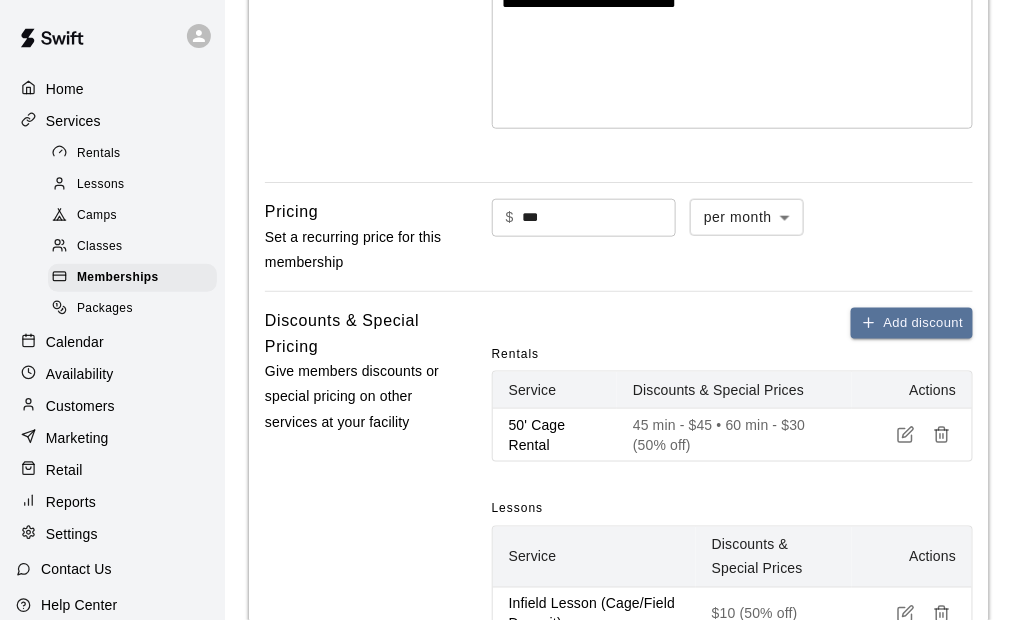 click on "***" at bounding box center (599, 217) 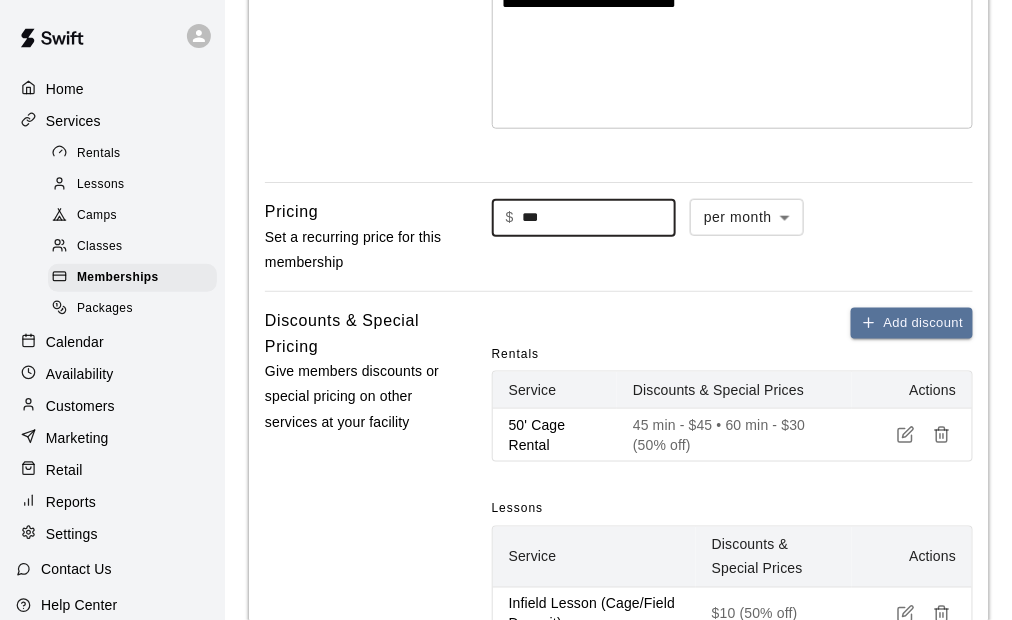 type on "***" 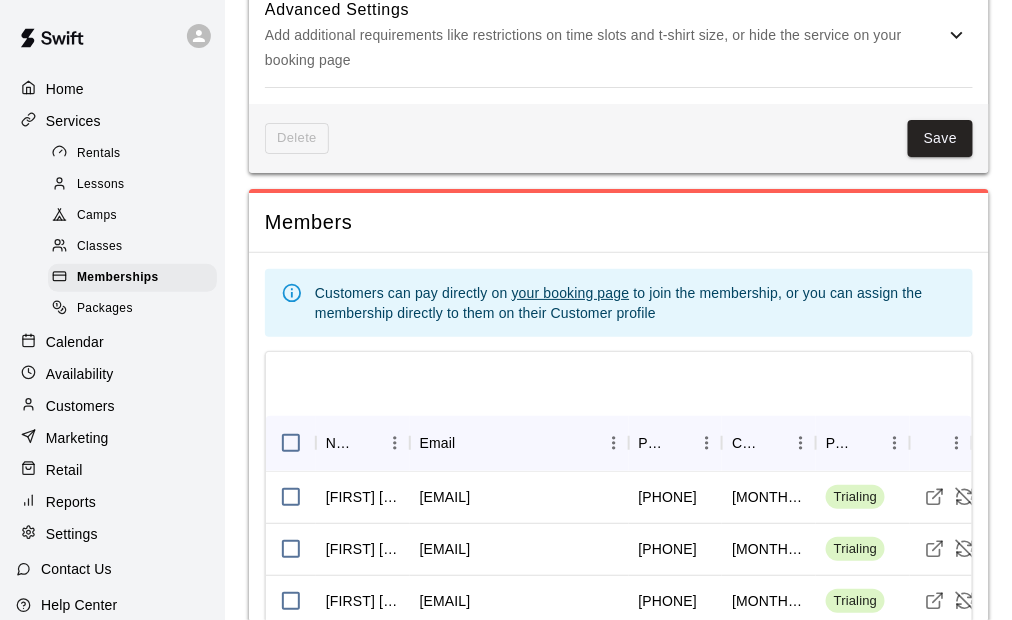 scroll, scrollTop: 1600, scrollLeft: 0, axis: vertical 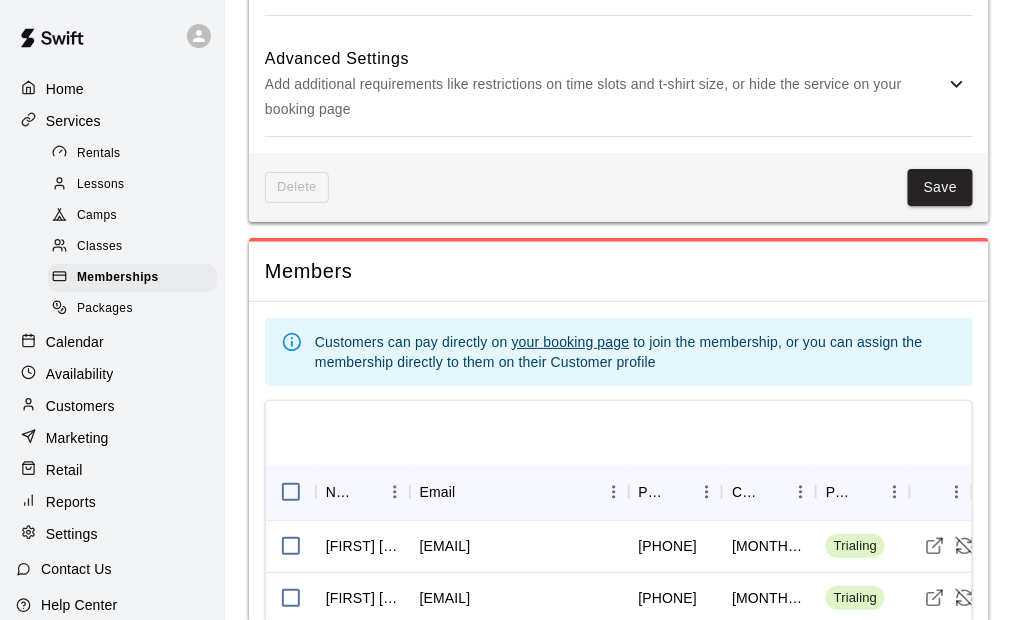 click on "Save" at bounding box center [941, 187] 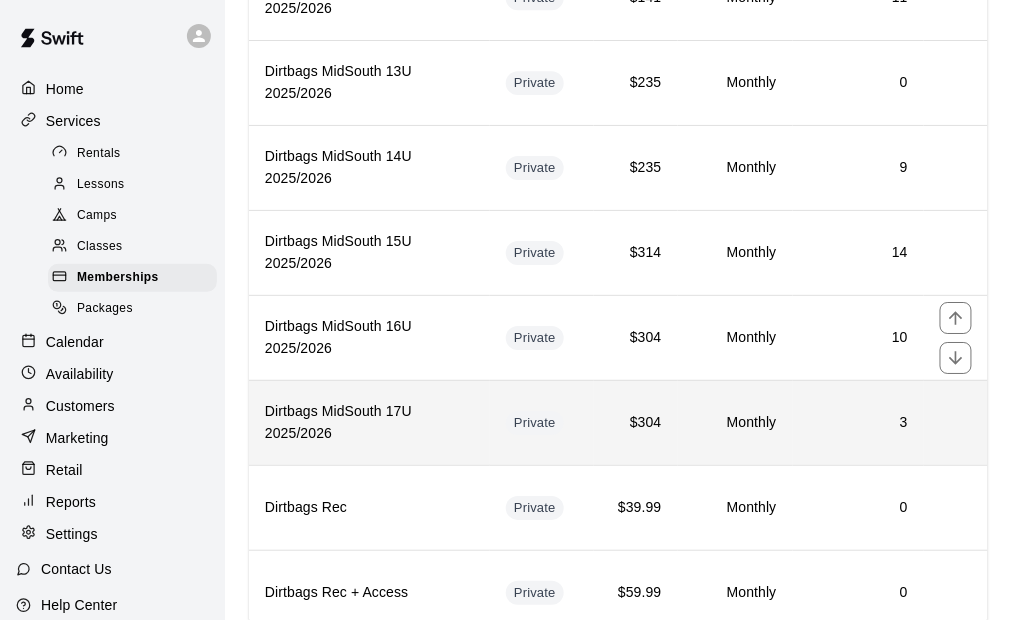 scroll, scrollTop: 1500, scrollLeft: 0, axis: vertical 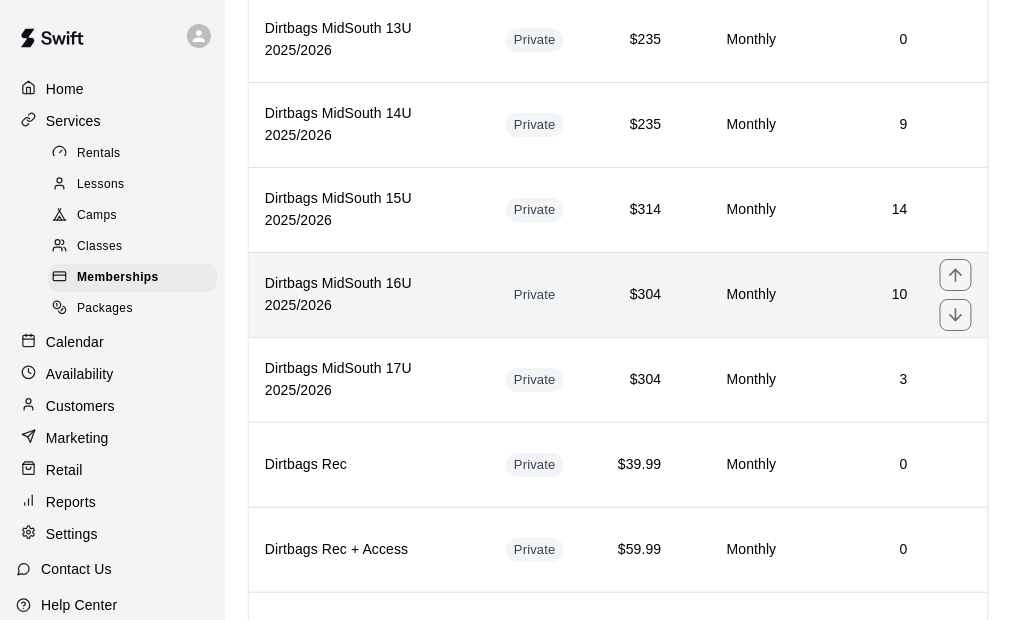 click on "10" at bounding box center [858, 294] 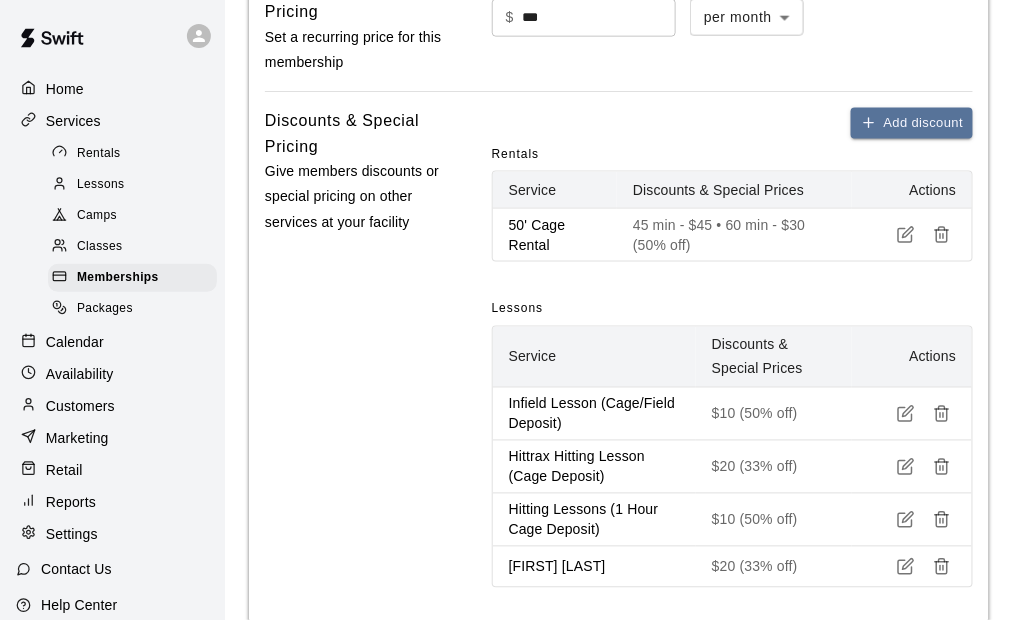 scroll, scrollTop: 400, scrollLeft: 0, axis: vertical 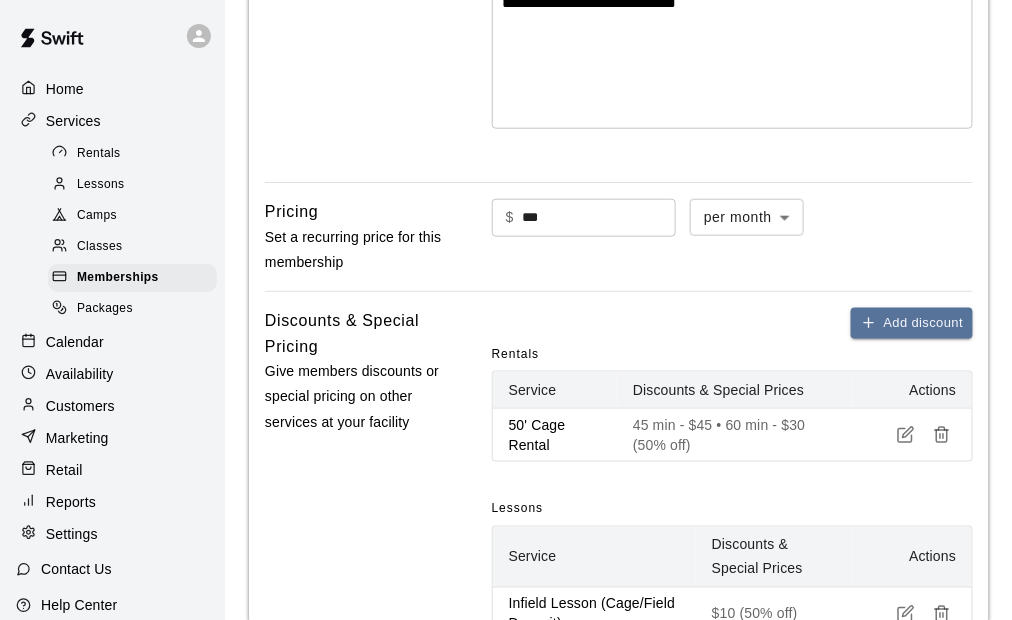 click on "***" at bounding box center (599, 217) 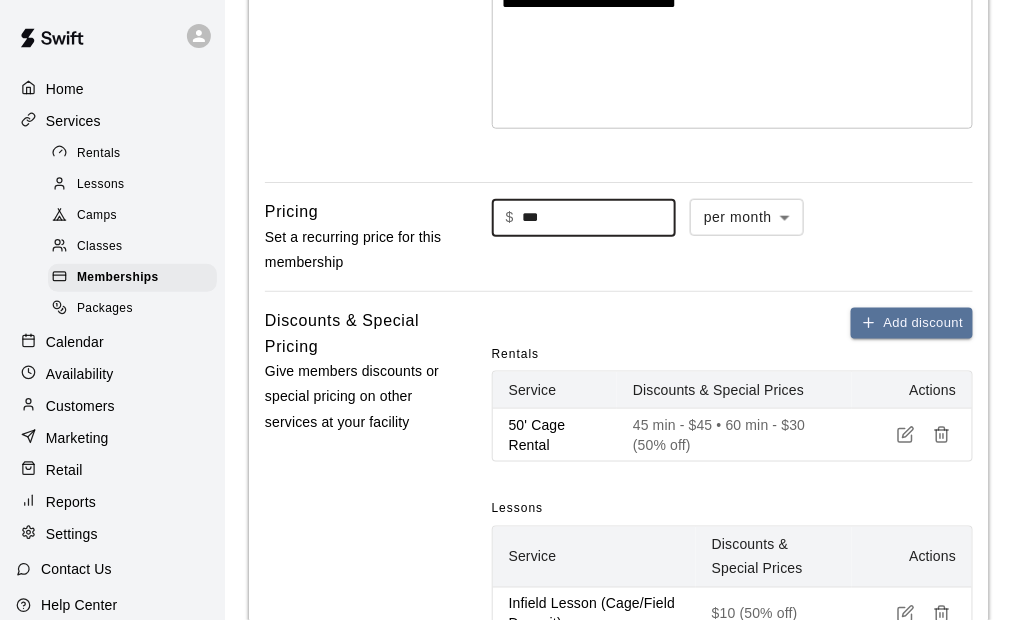 type on "***" 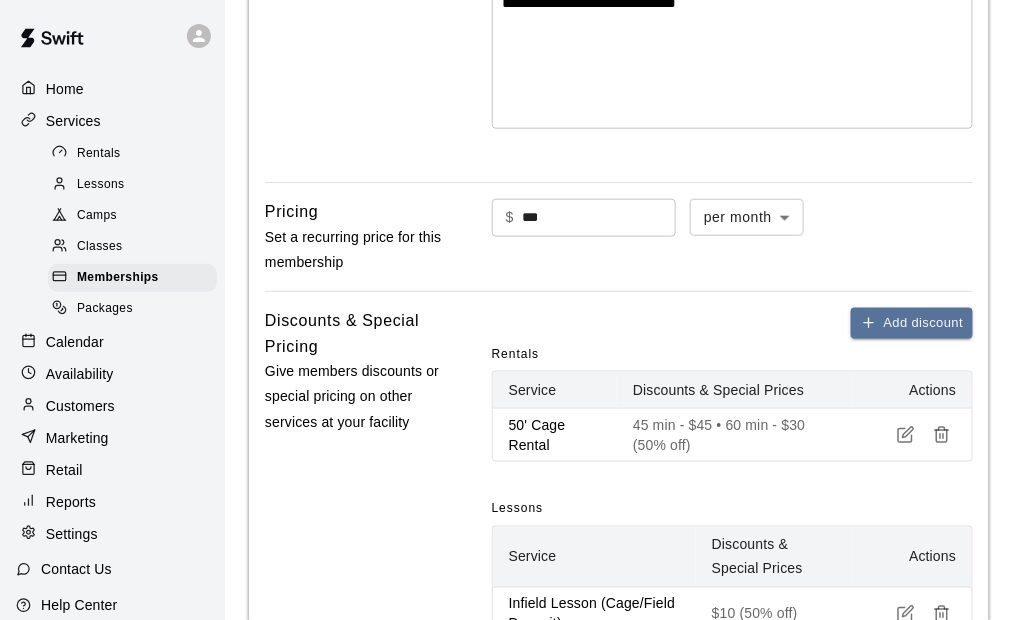 click on "Discounts & Special Pricing Give members discounts or special pricing on other services at your facility" at bounding box center (357, 580) 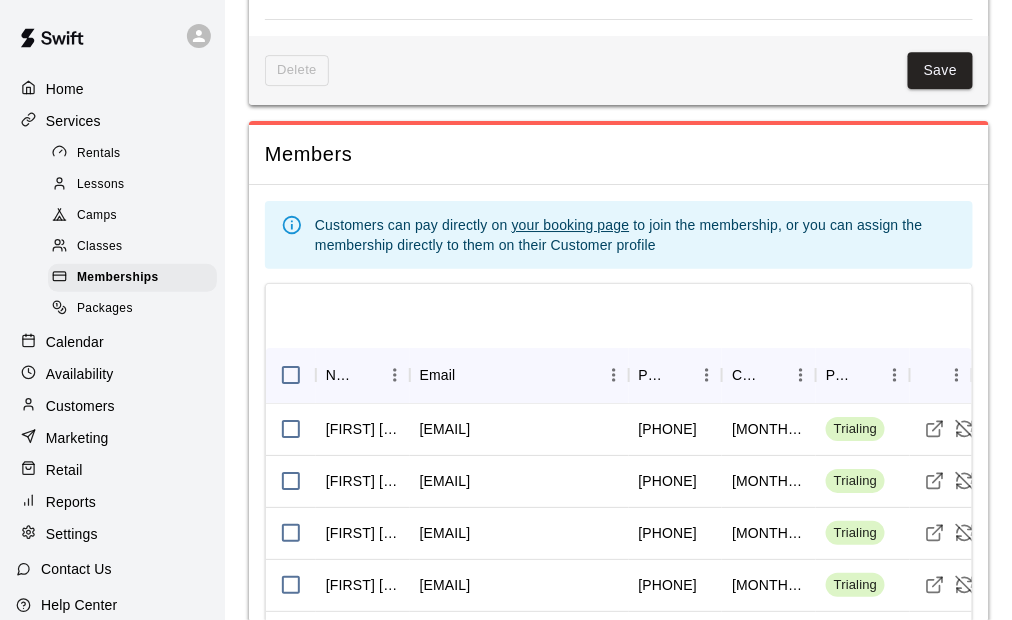 scroll, scrollTop: 1500, scrollLeft: 0, axis: vertical 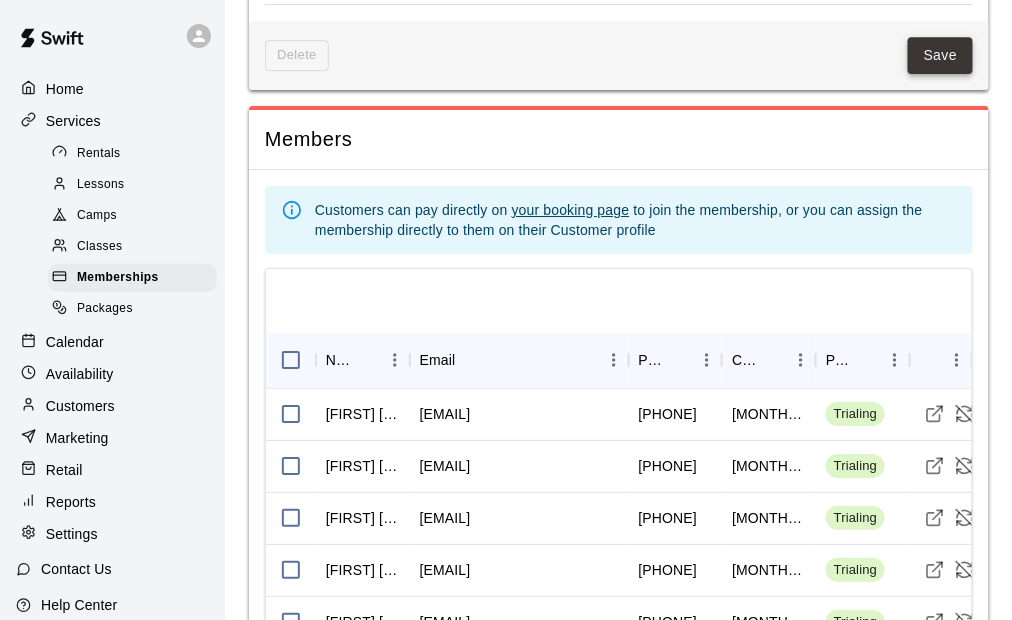 click on "Save" at bounding box center [941, 55] 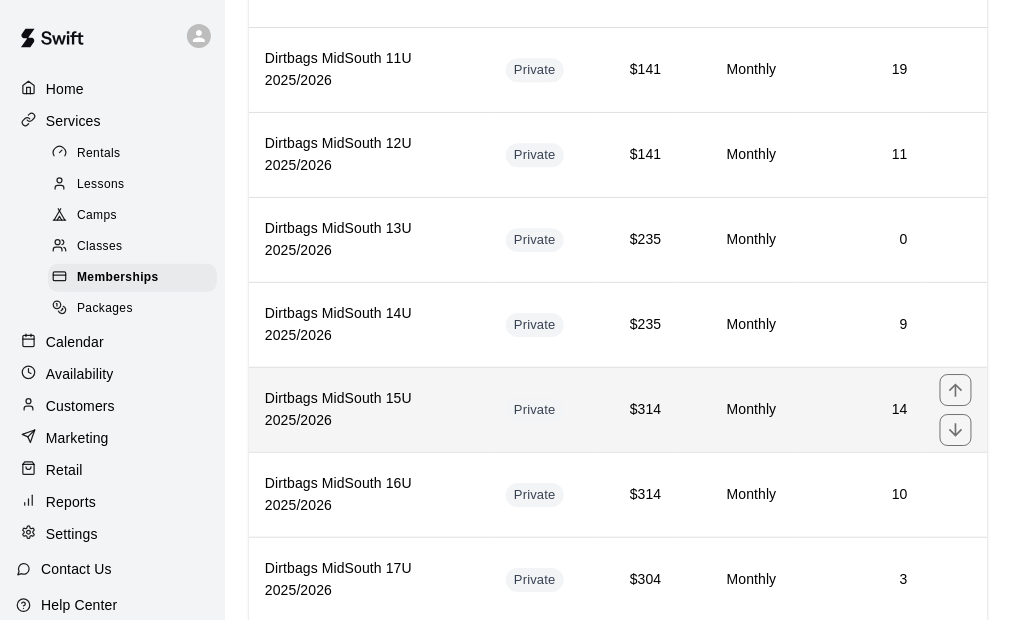 scroll, scrollTop: 1400, scrollLeft: 0, axis: vertical 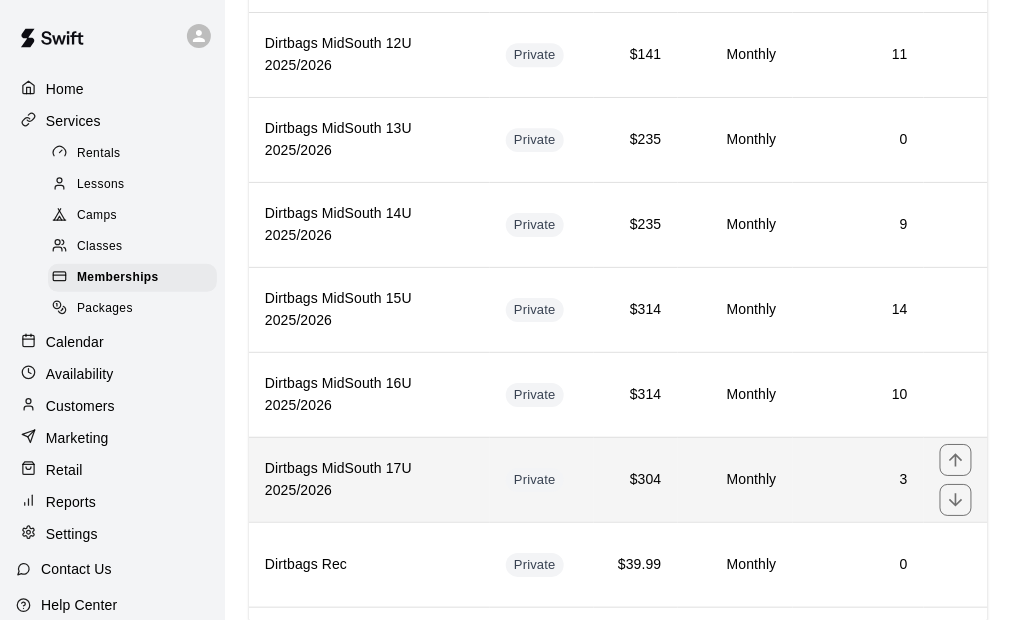 click on "Private" at bounding box center (542, 479) 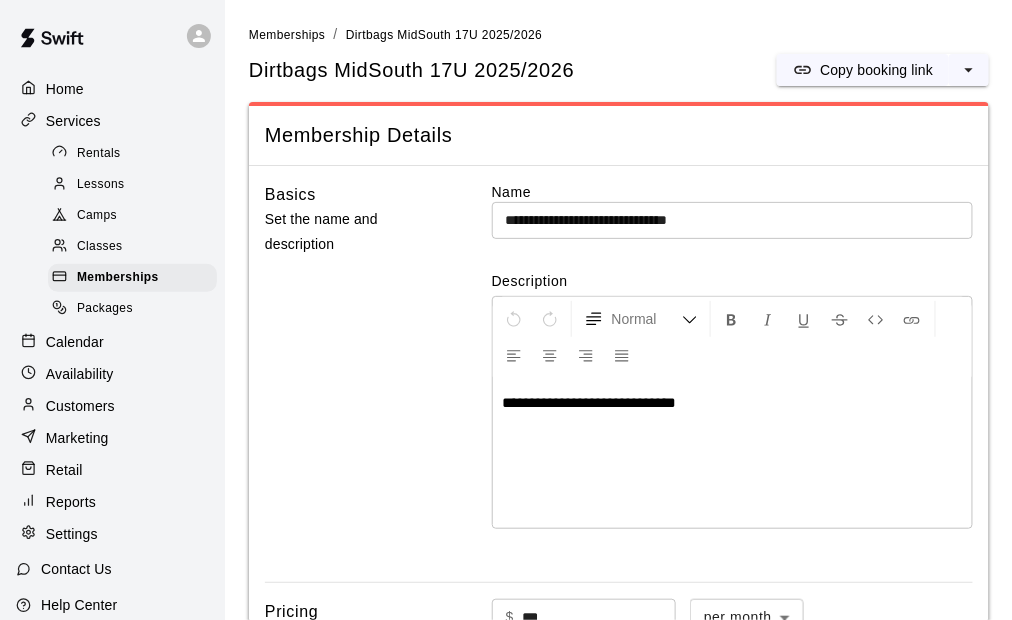 drag, startPoint x: 356, startPoint y: 420, endPoint x: 375, endPoint y: 433, distance: 23.021729 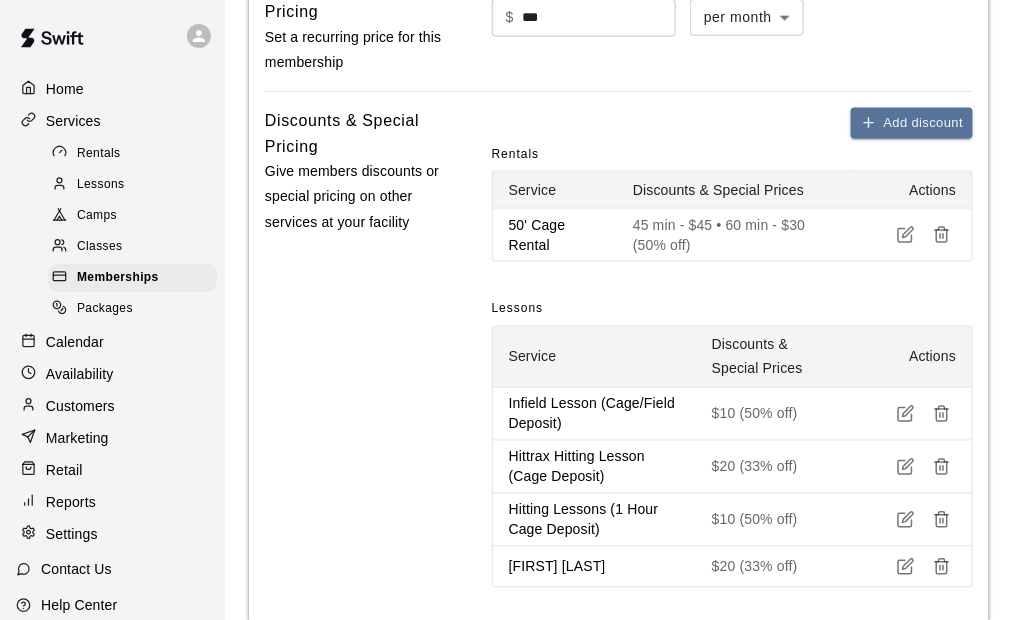 scroll, scrollTop: 400, scrollLeft: 0, axis: vertical 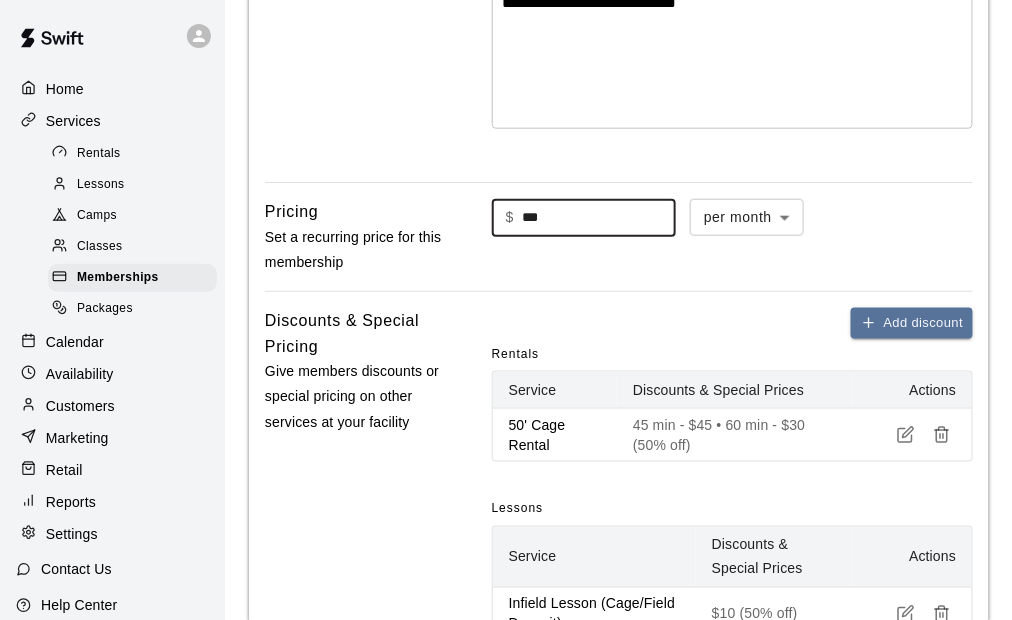 click on "***" at bounding box center [599, 217] 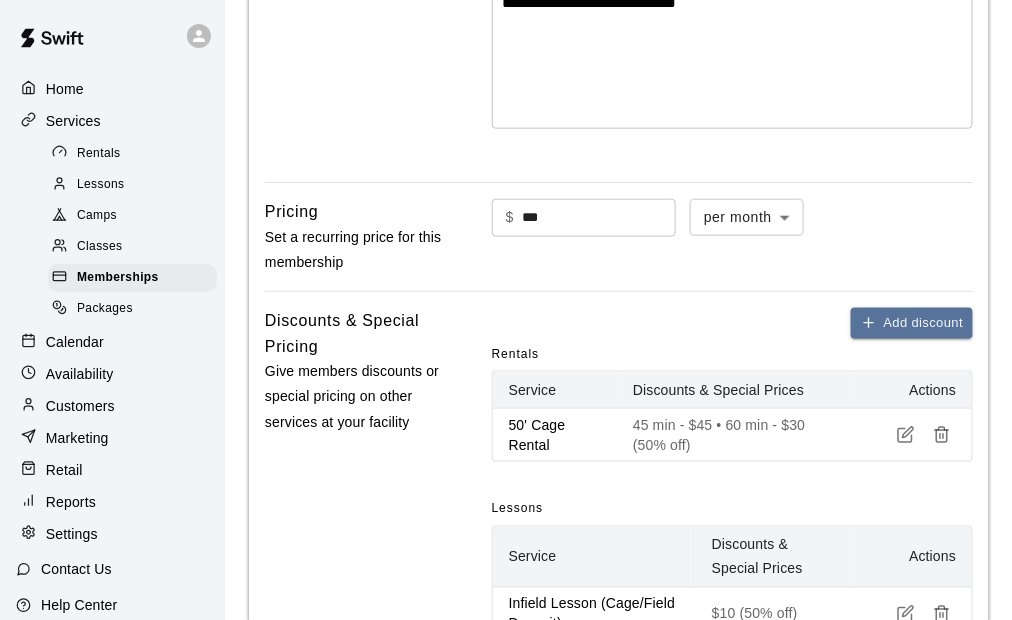 drag, startPoint x: 390, startPoint y: 128, endPoint x: 405, endPoint y: 112, distance: 21.931713 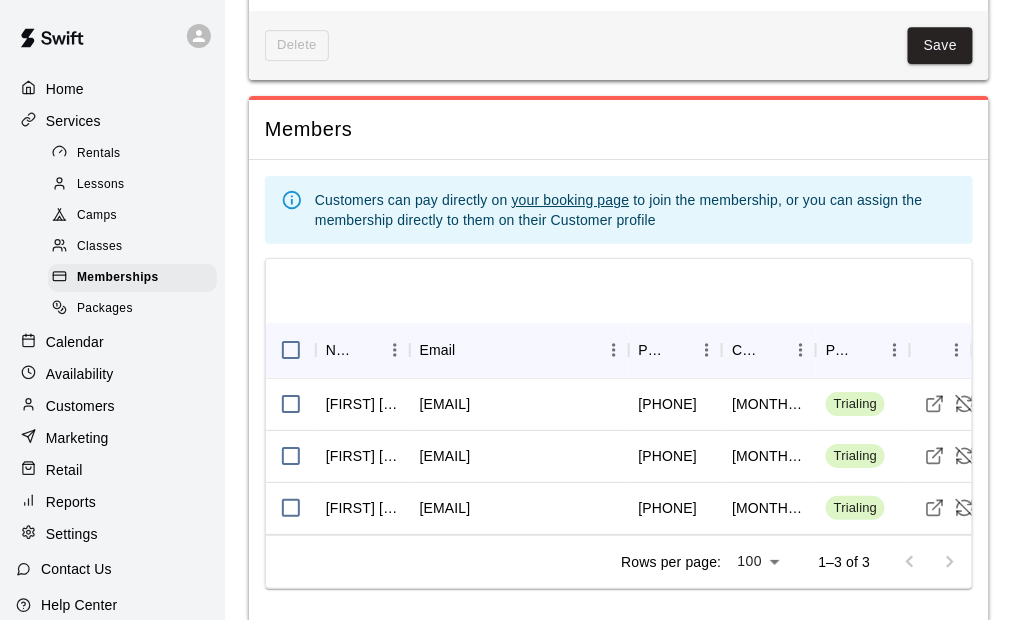 scroll, scrollTop: 1565, scrollLeft: 0, axis: vertical 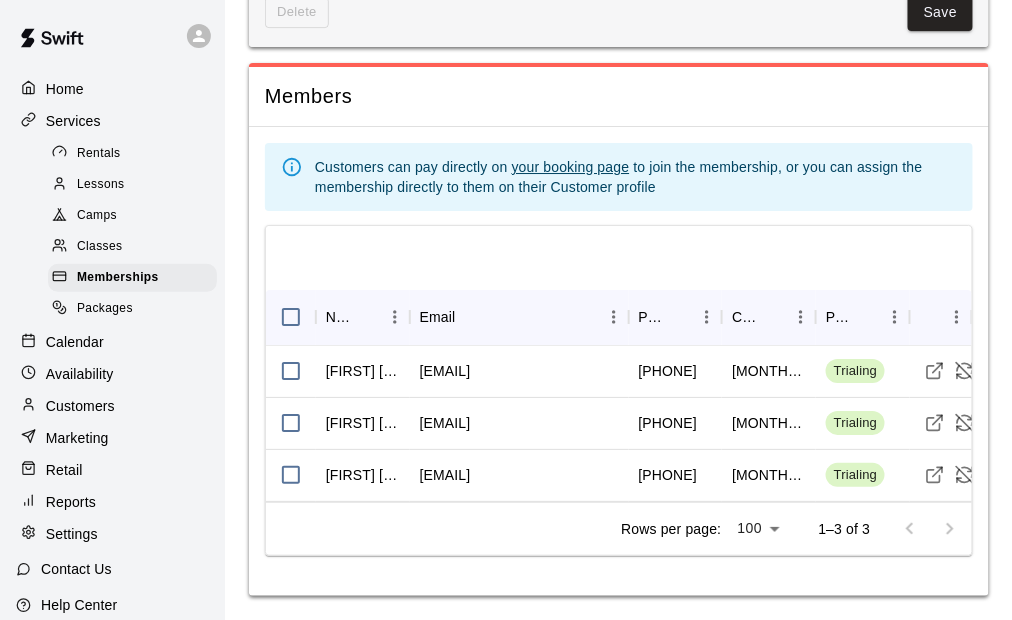 click on "Save" at bounding box center [941, 12] 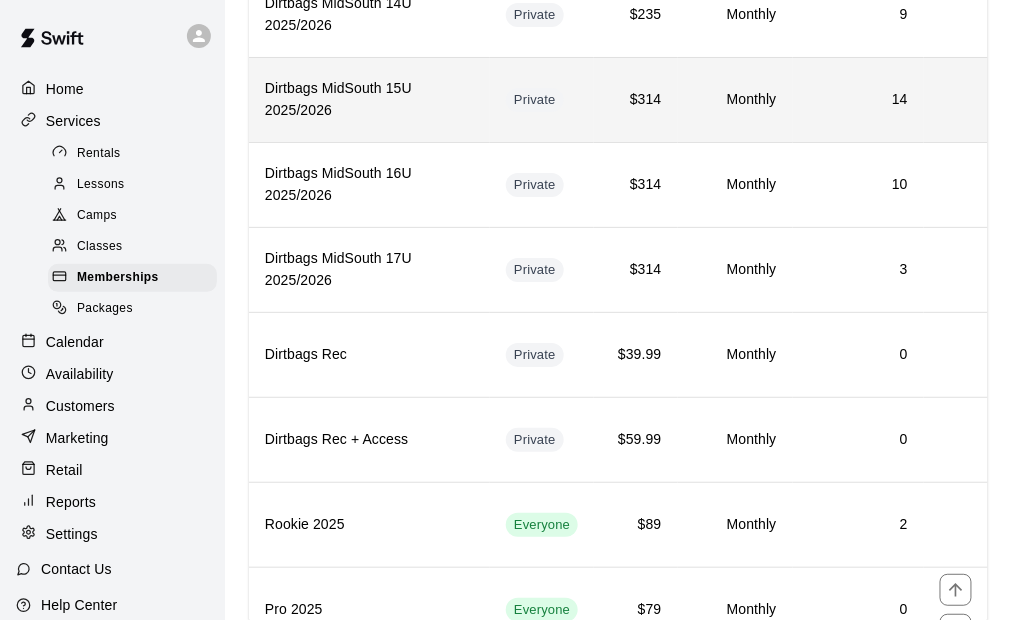 scroll, scrollTop: 1595, scrollLeft: 0, axis: vertical 